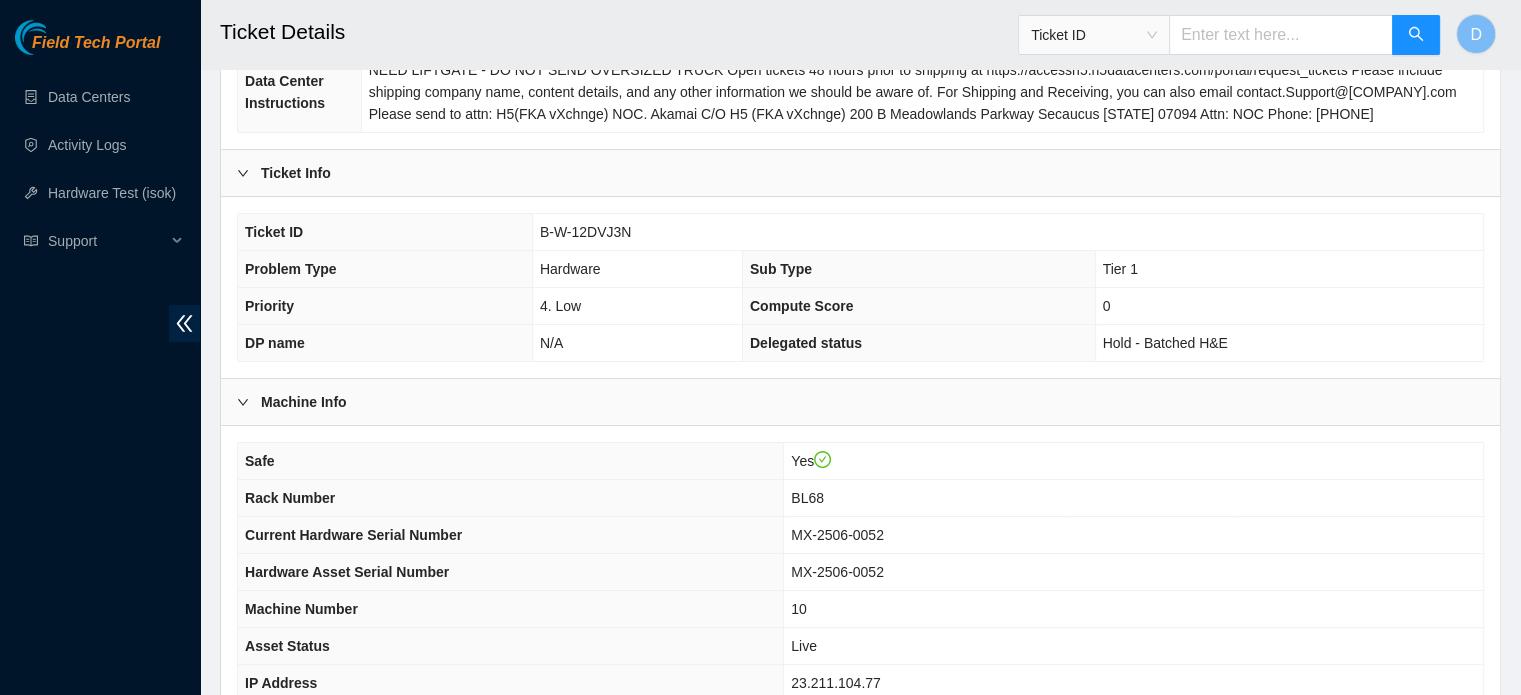 scroll, scrollTop: 233, scrollLeft: 0, axis: vertical 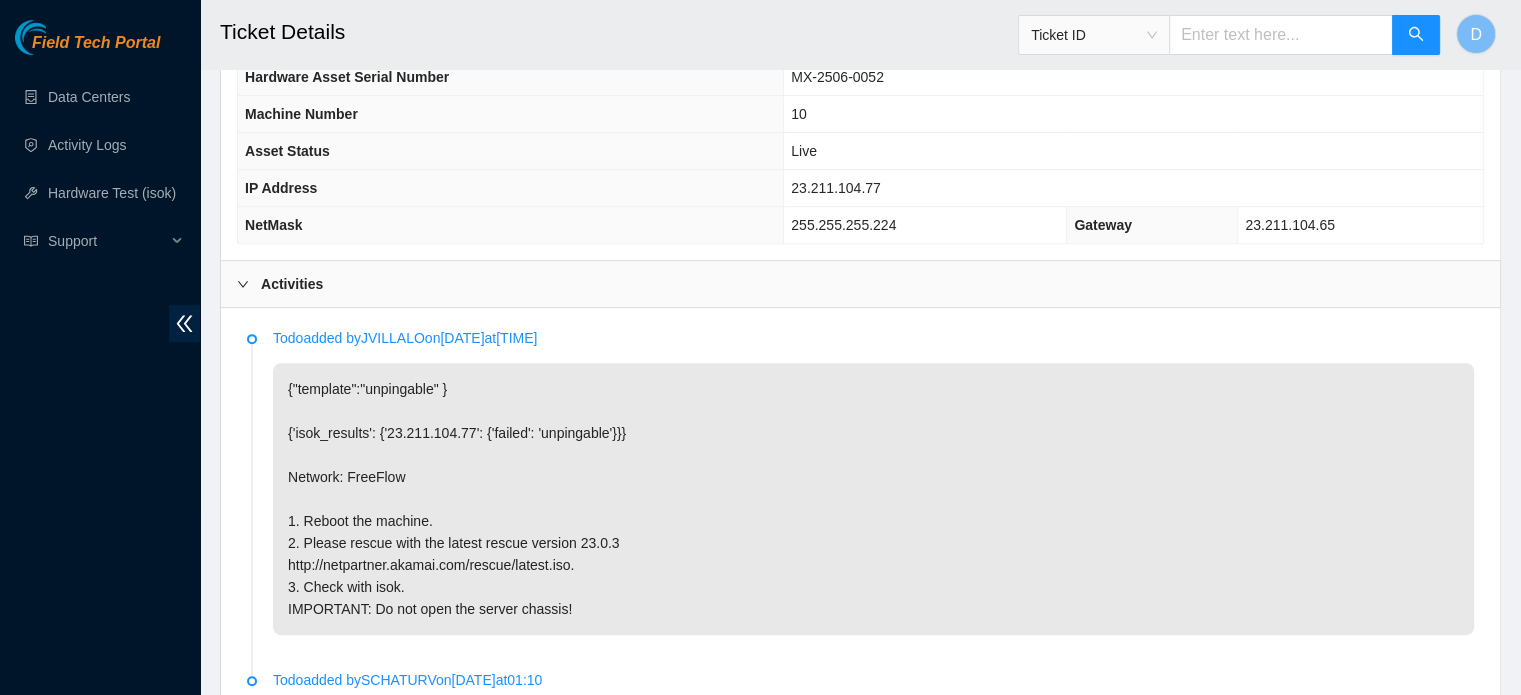 click on "{"template":"unpingable" }
{'isok_results': {'23.211.104.77': {'failed': 'unpingable'}}}
Network: FreeFlow
1. Reboot the machine.
2. Please rescue with the latest rescue version 23.0.3
http://netpartner.akamai.com/rescue/latest.iso.
3. Check with isok.
IMPORTANT: Do not open the server chassis!" at bounding box center (873, 499) 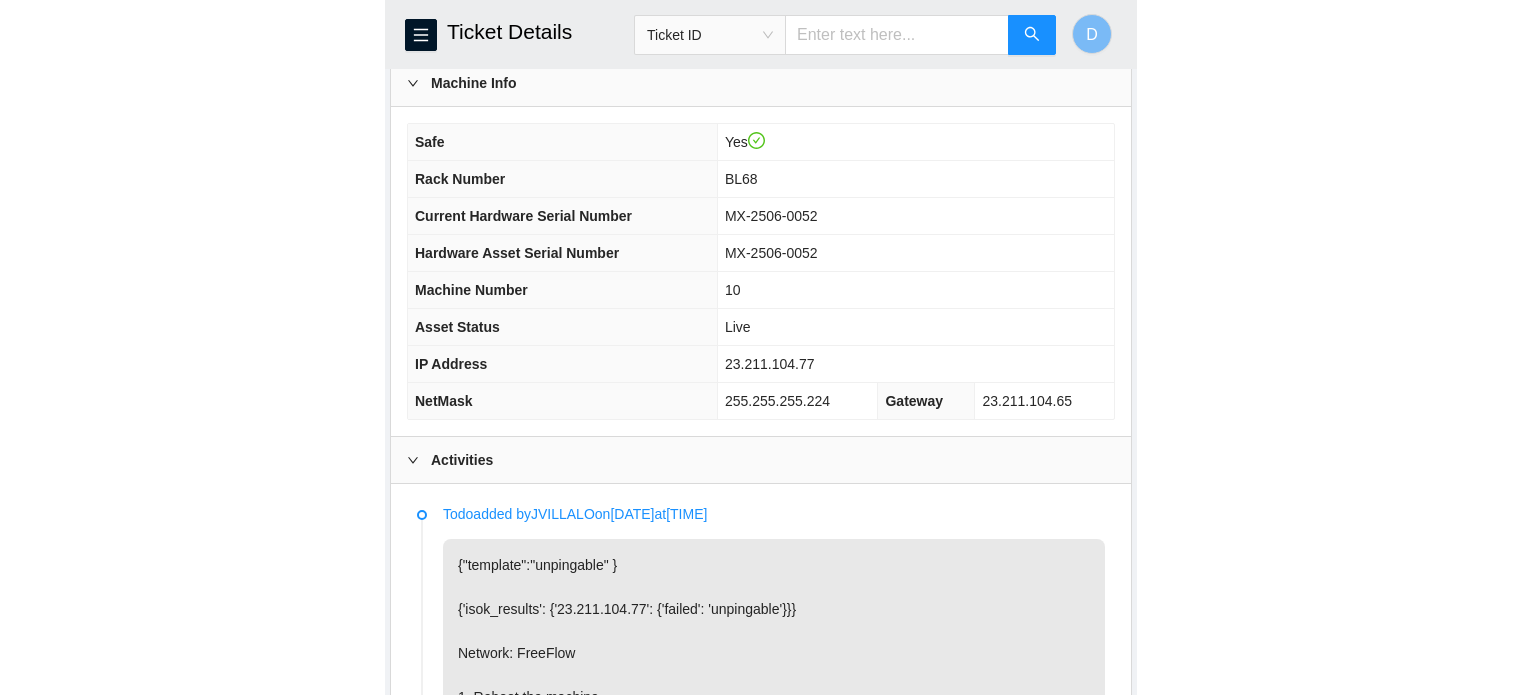 scroll, scrollTop: 780, scrollLeft: 0, axis: vertical 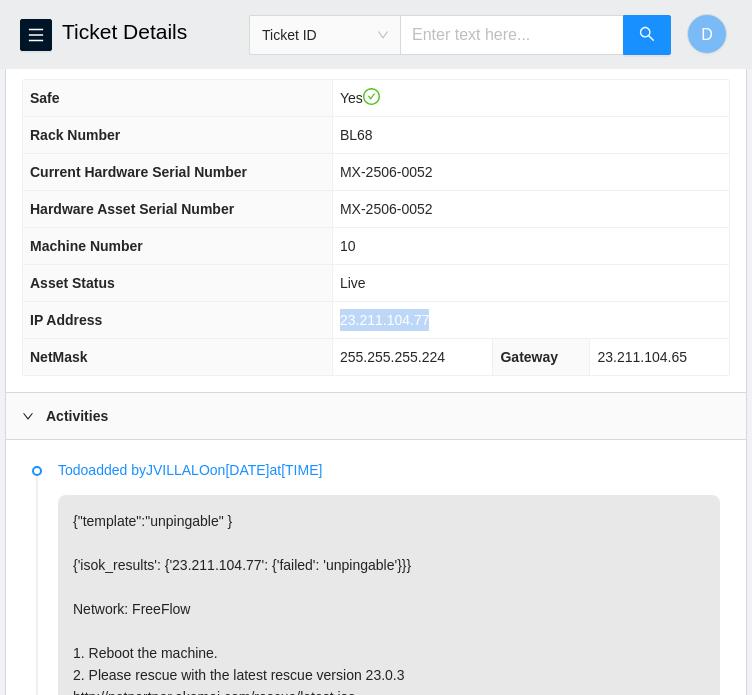 drag, startPoint x: 345, startPoint y: 312, endPoint x: 495, endPoint y: 321, distance: 150.26976 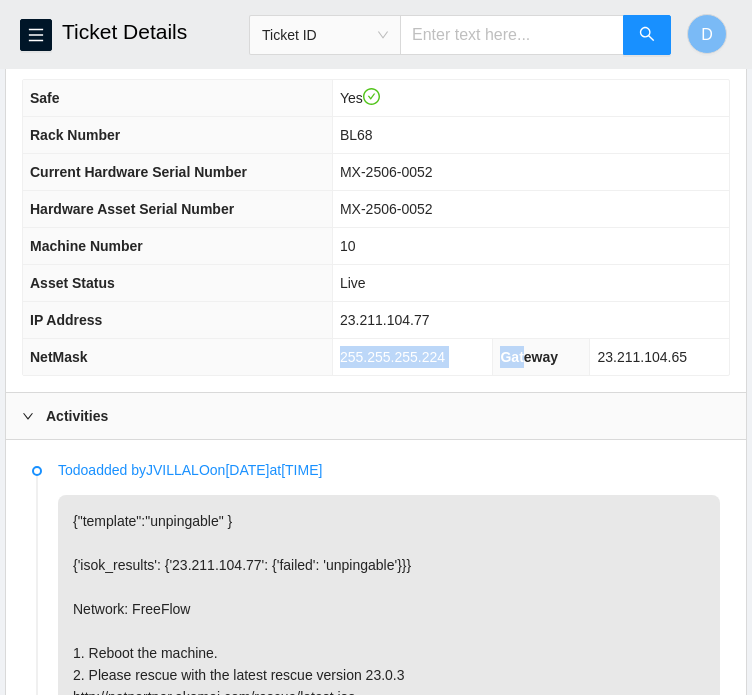 drag, startPoint x: 347, startPoint y: 350, endPoint x: 524, endPoint y: 350, distance: 177 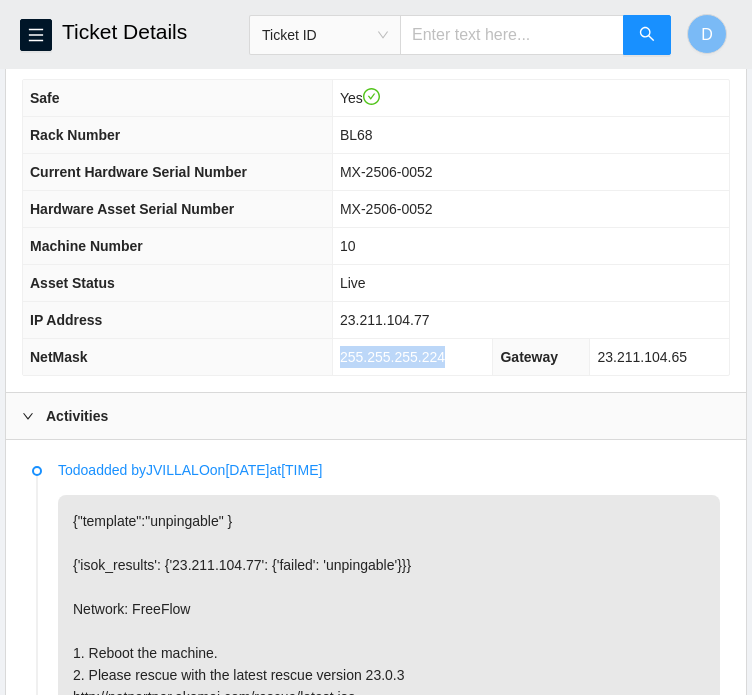 drag, startPoint x: 340, startPoint y: 351, endPoint x: 448, endPoint y: 367, distance: 109.17875 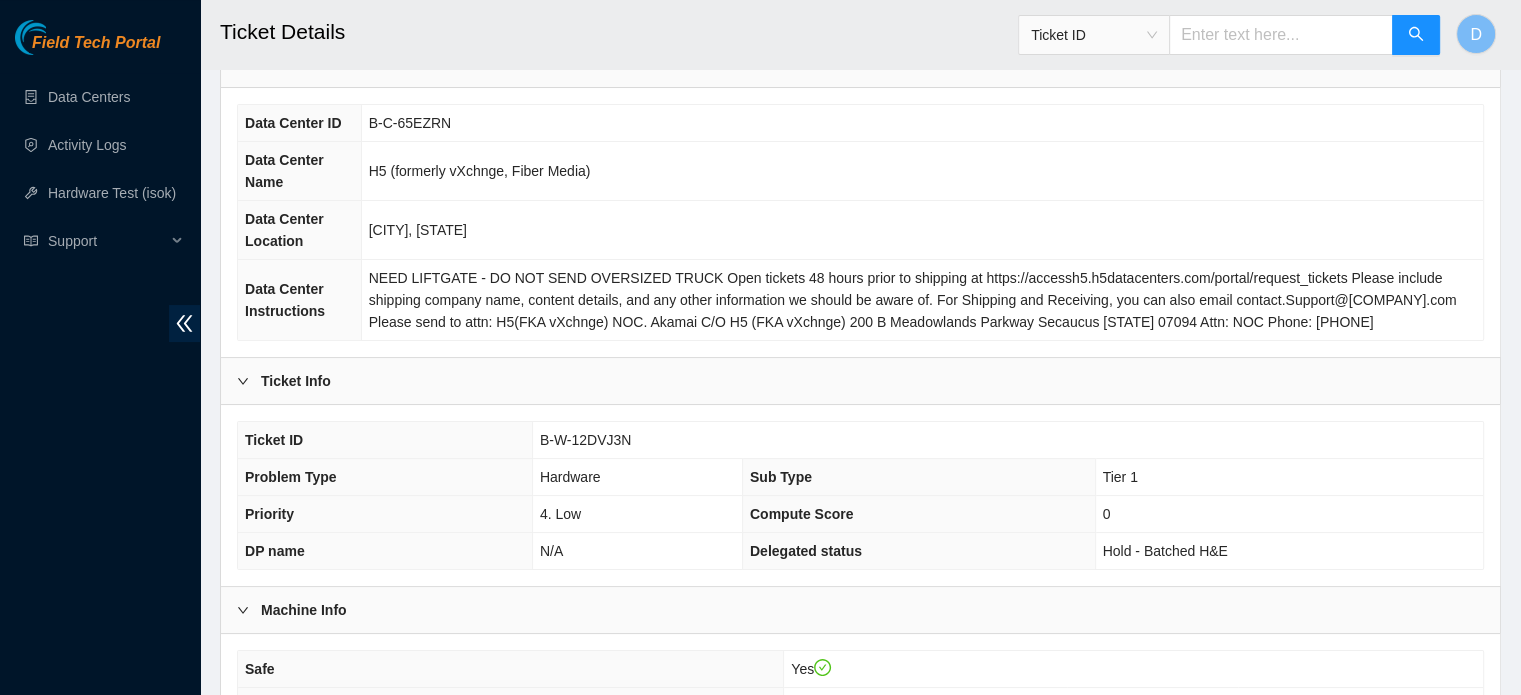 scroll, scrollTop: 124, scrollLeft: 0, axis: vertical 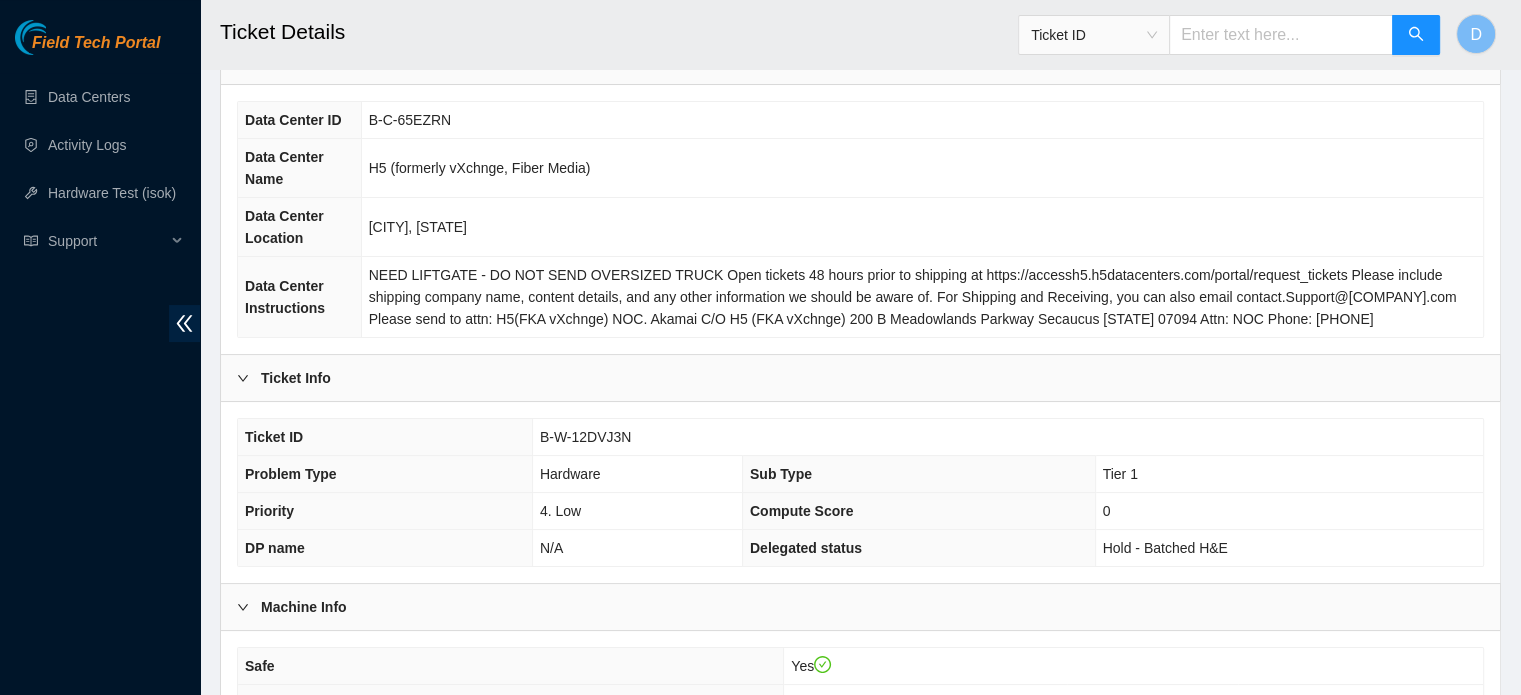 click on "B-C-65EZRN" at bounding box center [922, 120] 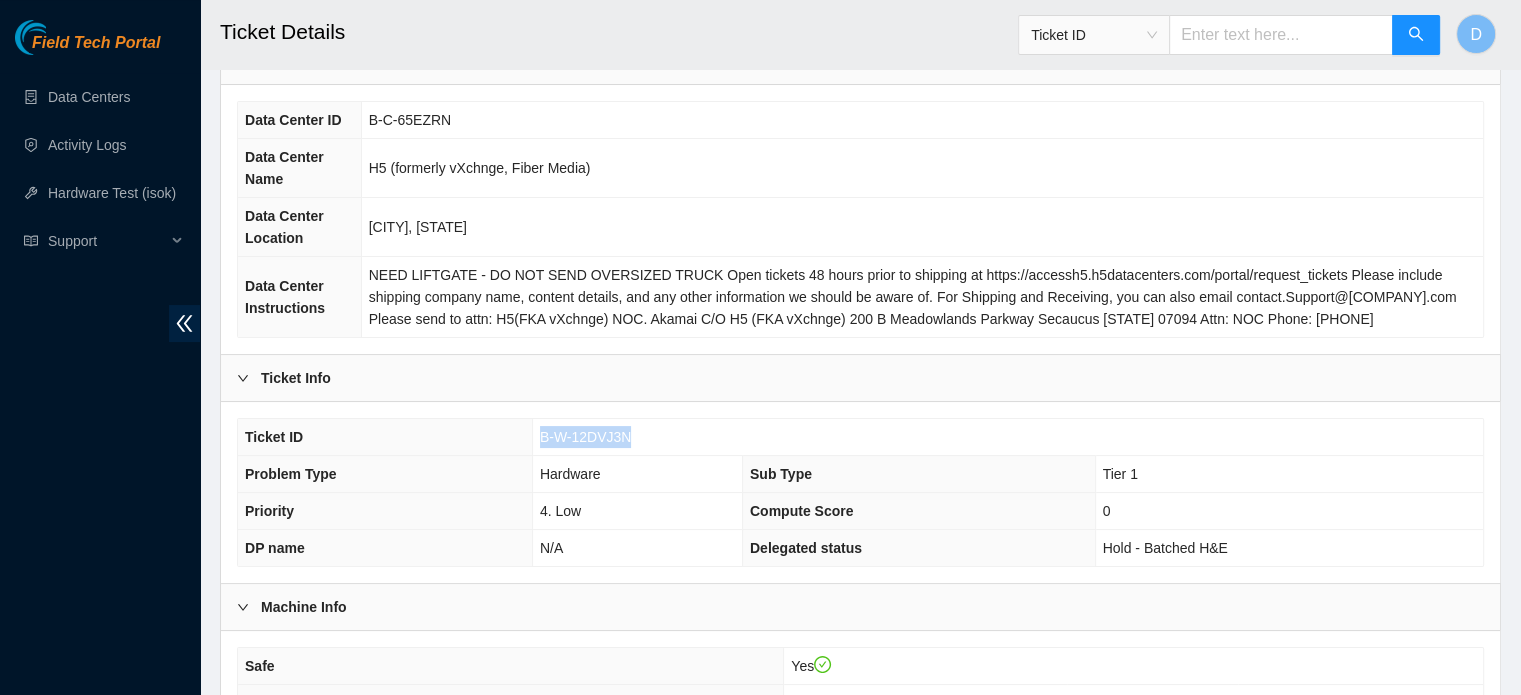 drag, startPoint x: 536, startPoint y: 430, endPoint x: 650, endPoint y: 437, distance: 114.21471 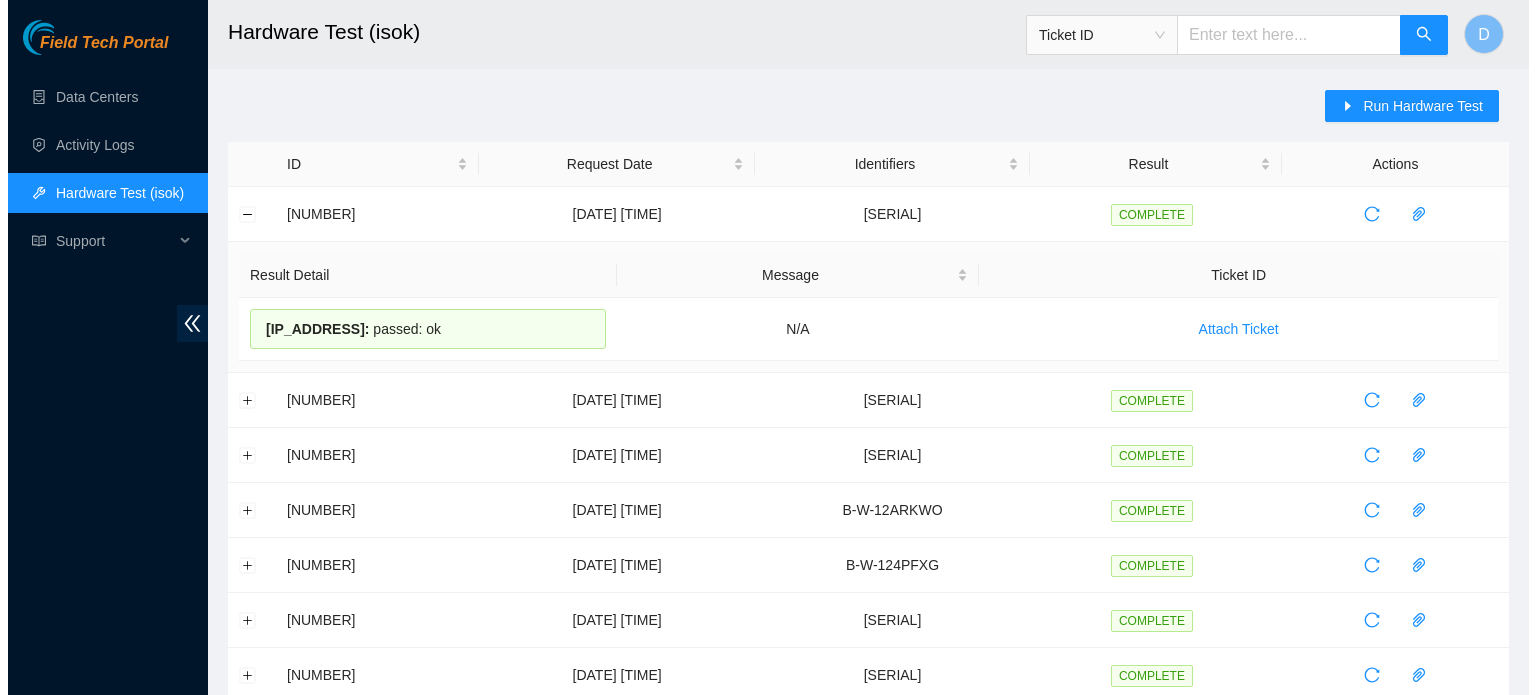 scroll, scrollTop: 0, scrollLeft: 0, axis: both 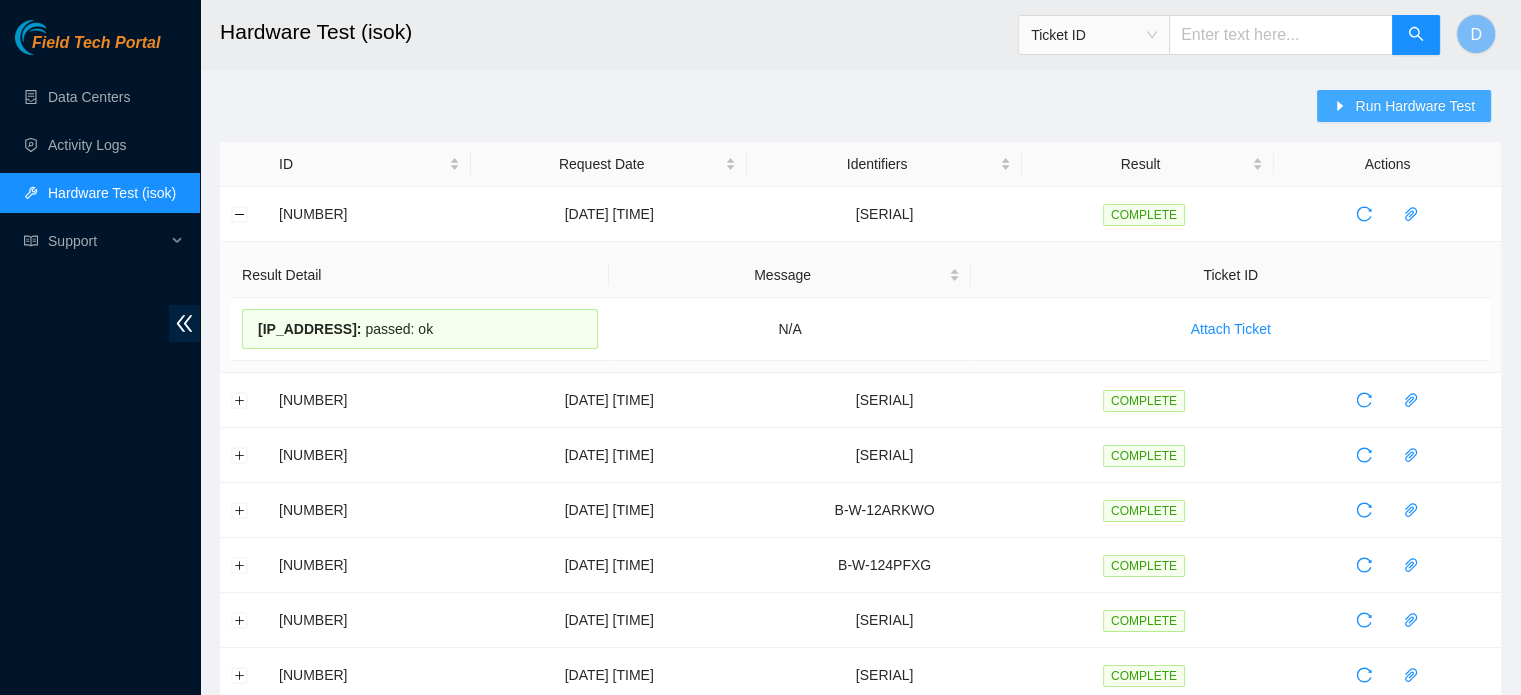 click on "Run Hardware Test" at bounding box center [1415, 106] 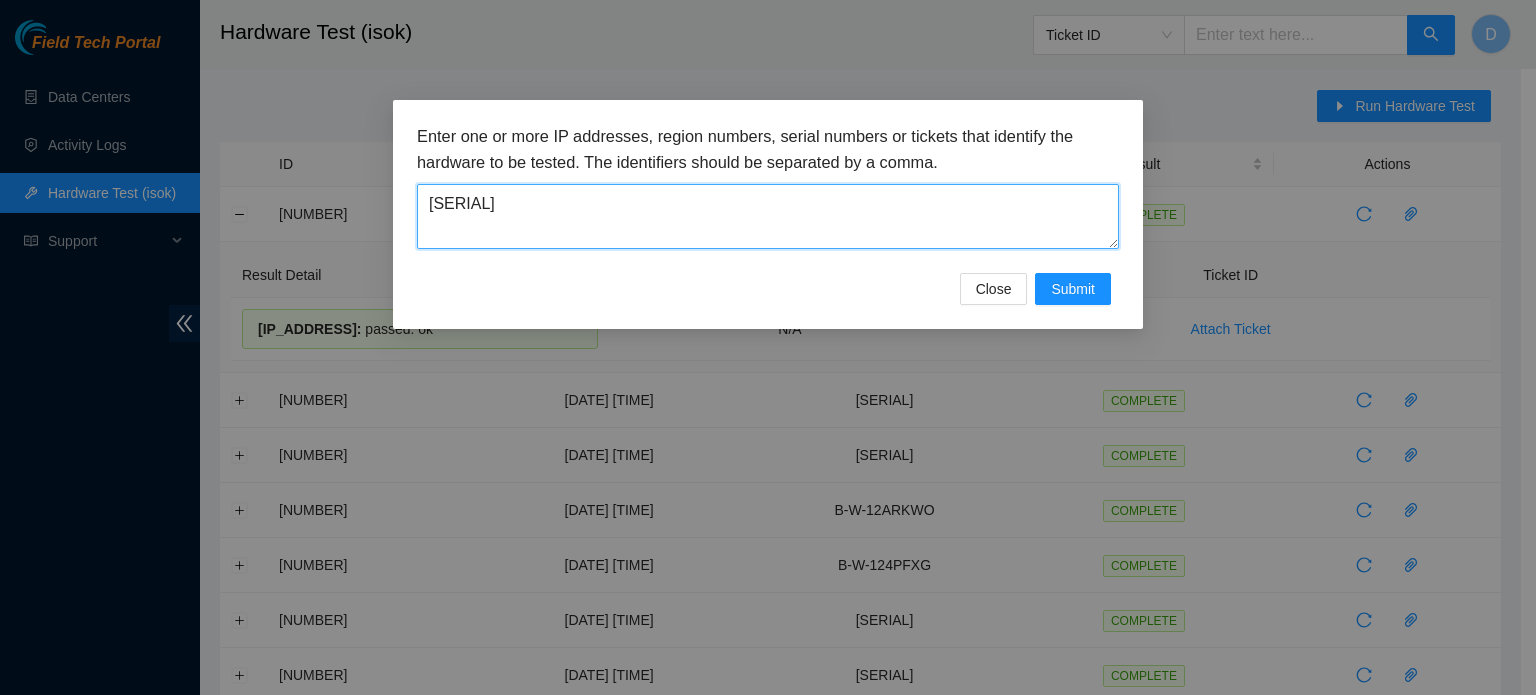 drag, startPoint x: 717, startPoint y: 227, endPoint x: 109, endPoint y: 219, distance: 608.0526 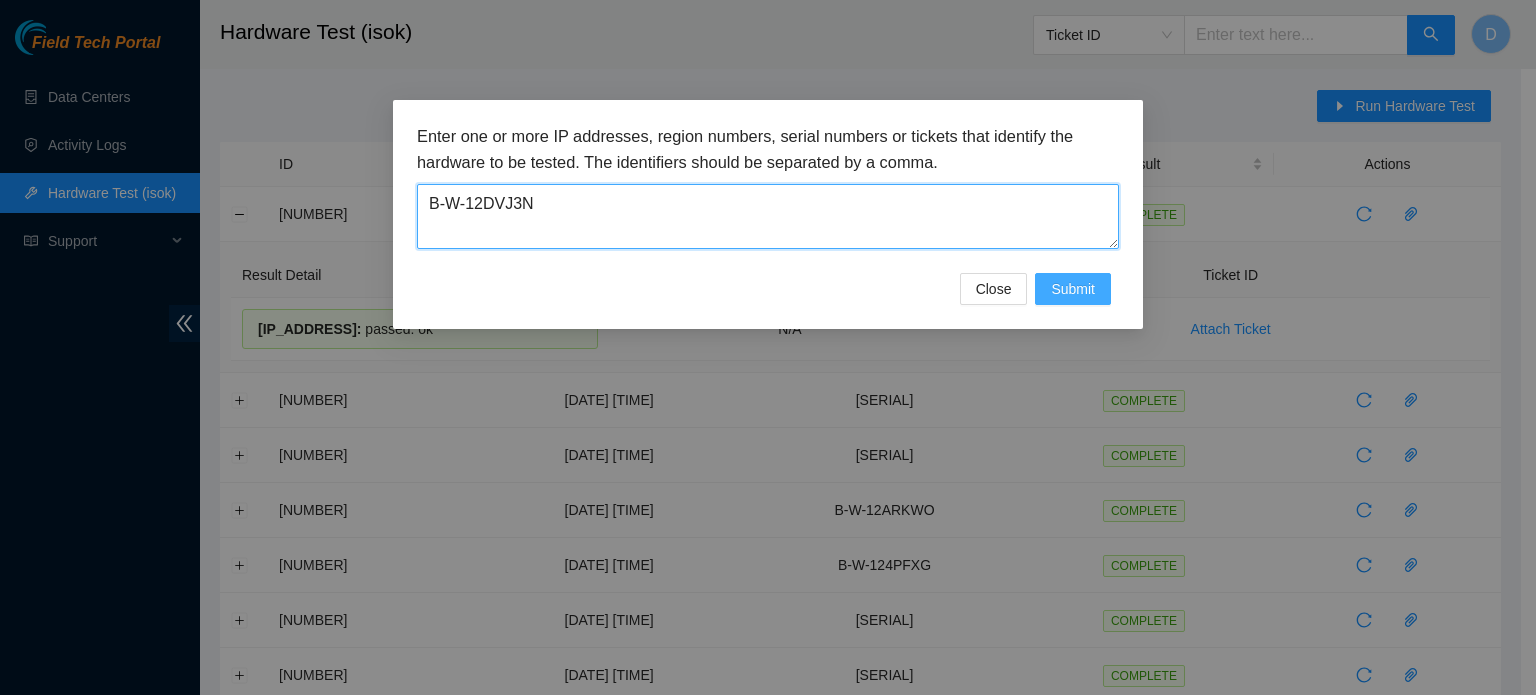 type on "B-W-12DVJ3N" 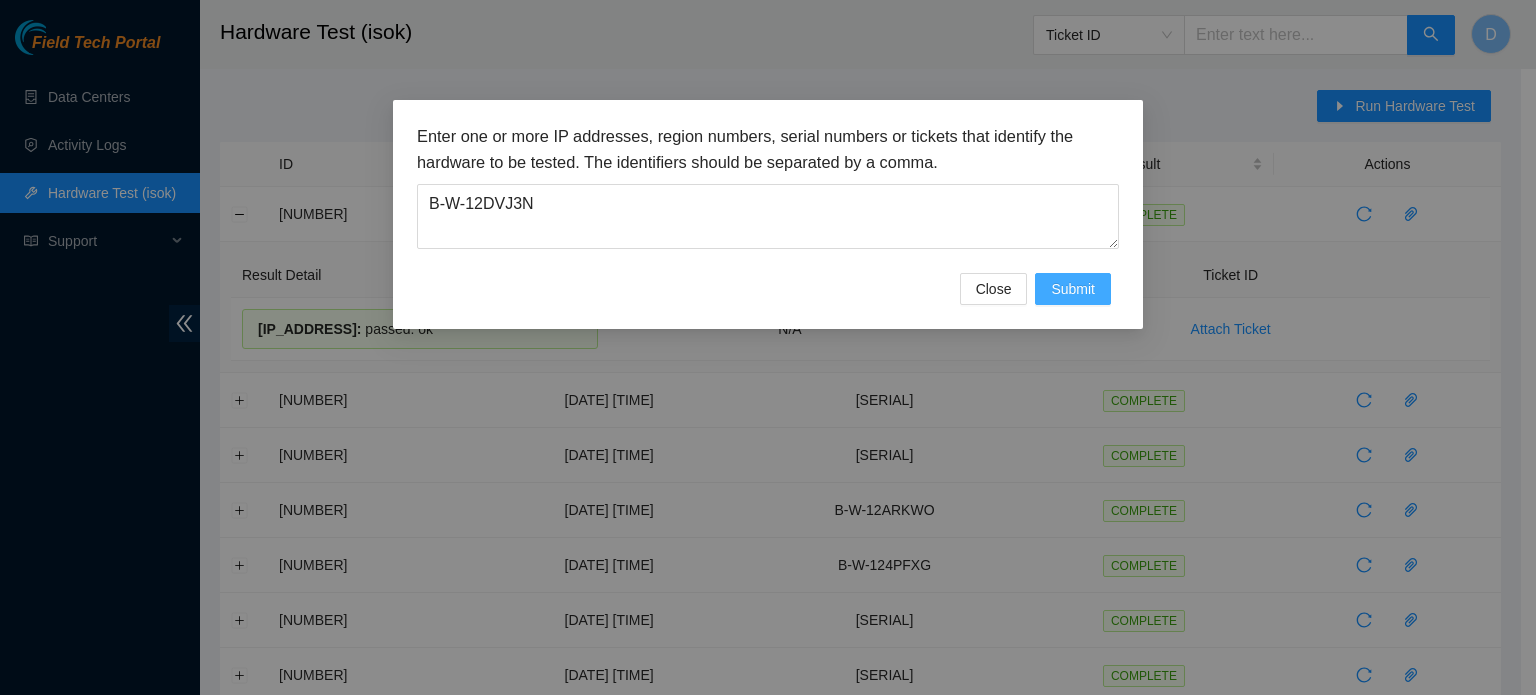 click on "Submit" at bounding box center (1073, 289) 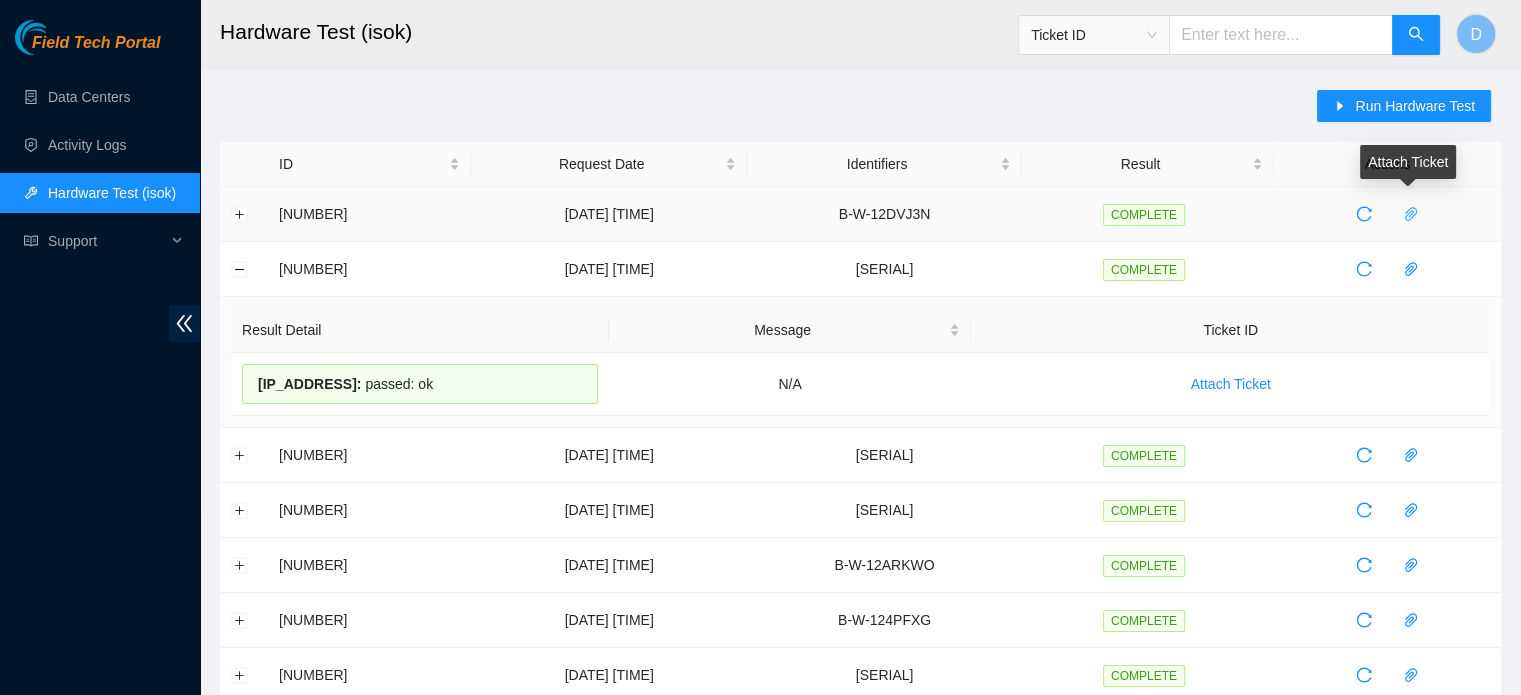 click 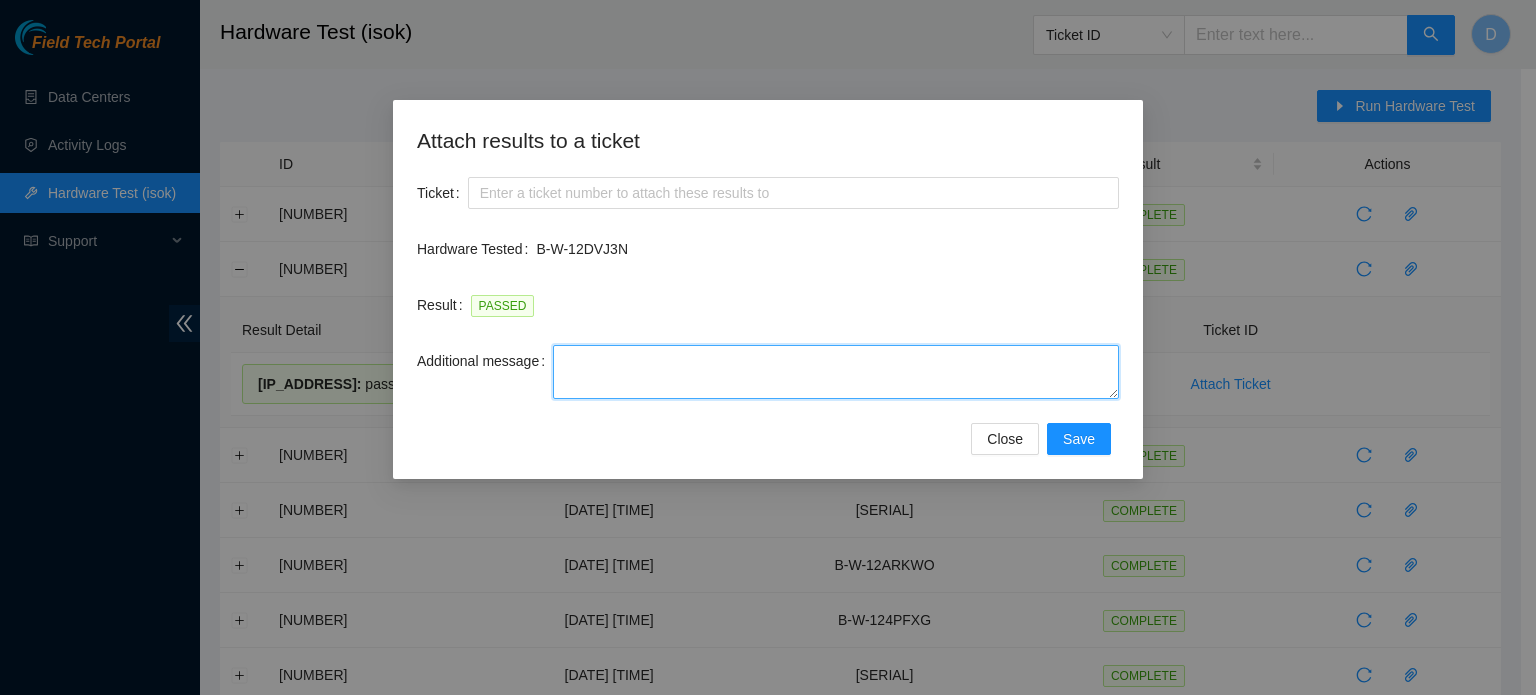 click on "Additional message" at bounding box center [836, 372] 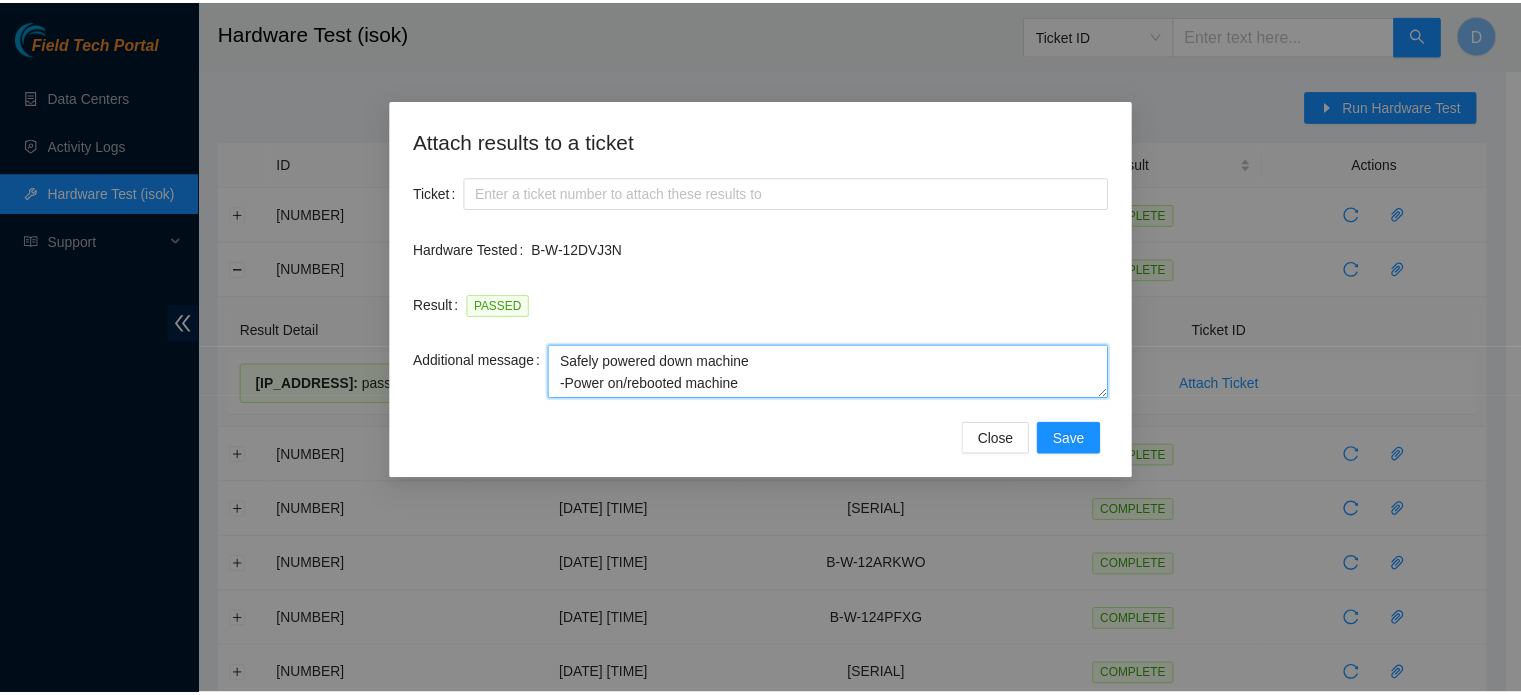 scroll, scrollTop: 82, scrollLeft: 0, axis: vertical 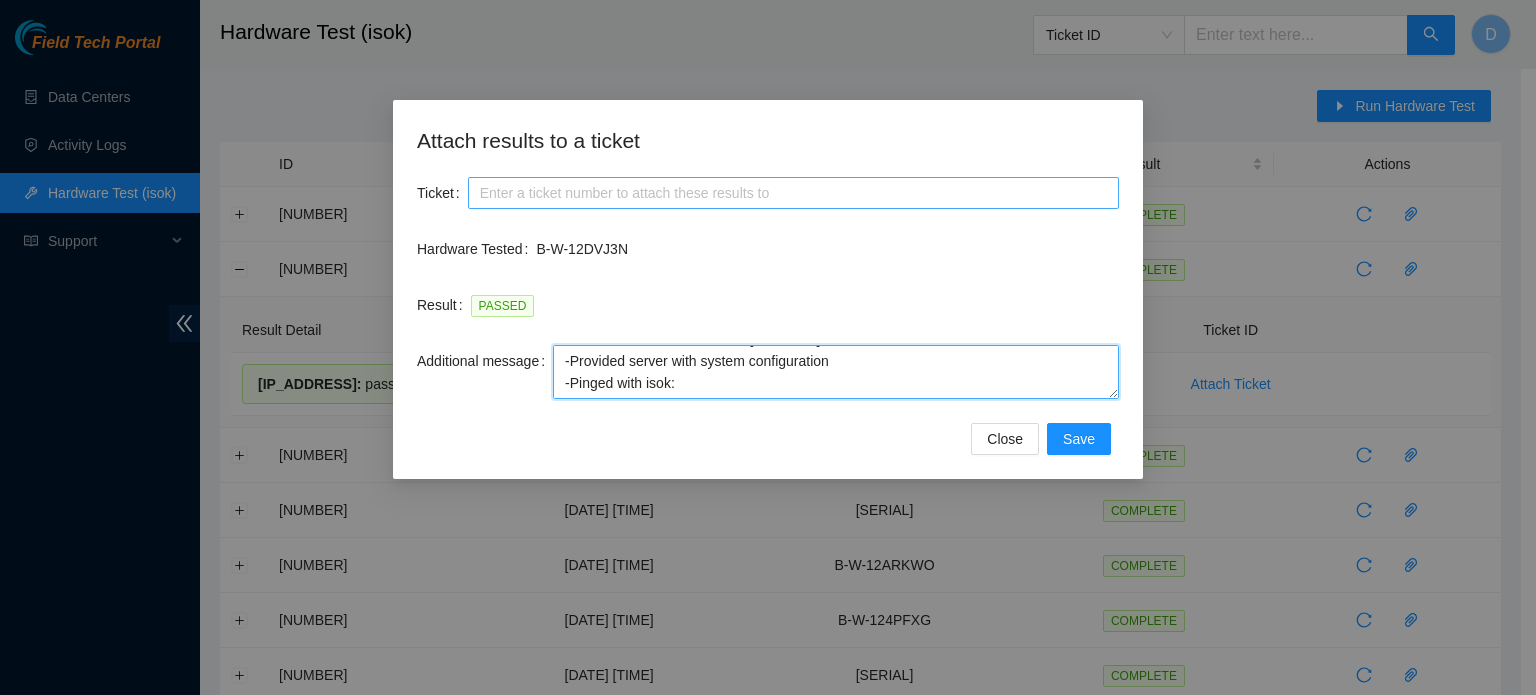 type on "Safely powered down machine
-Power on/rebooted machine
-Rescued server with version 23.0.3
-Provided server with system configuration
-Pinged with isok:" 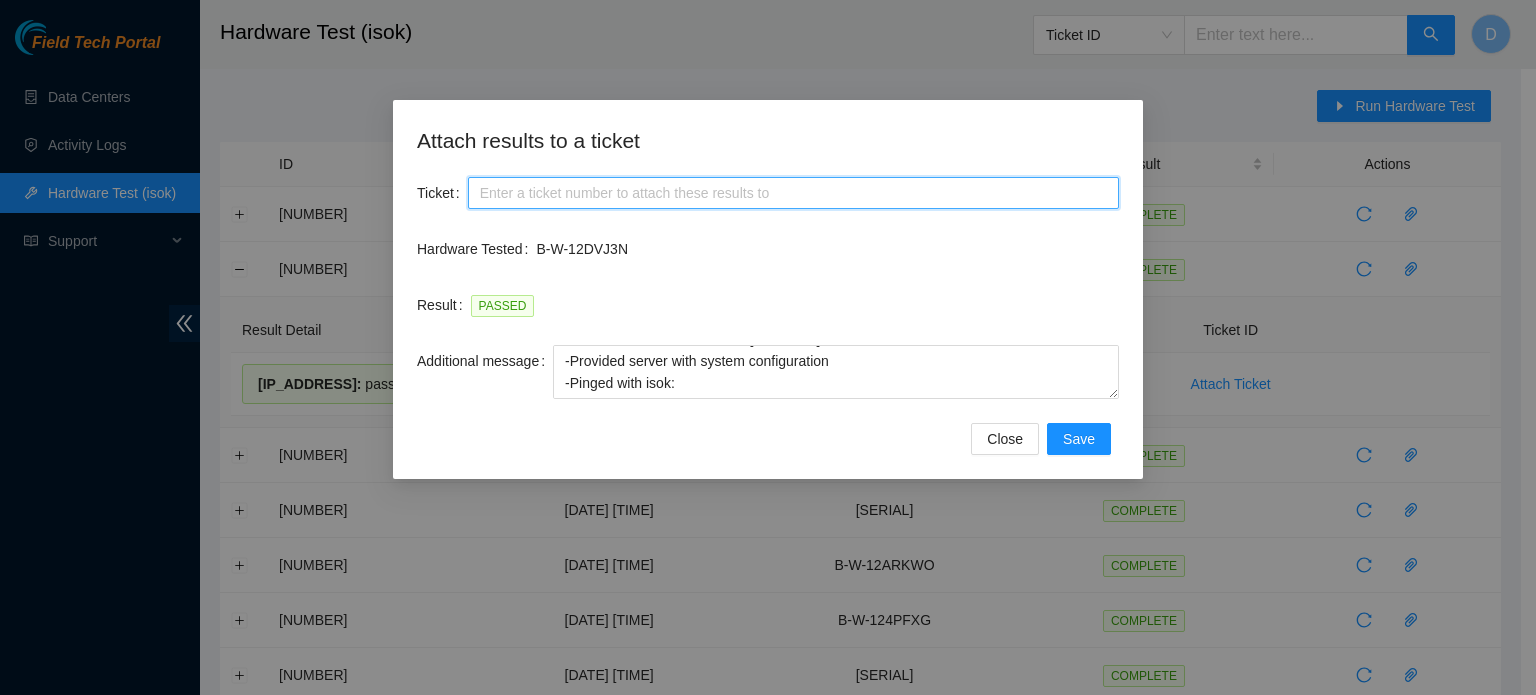 click on "Ticket" at bounding box center (793, 193) 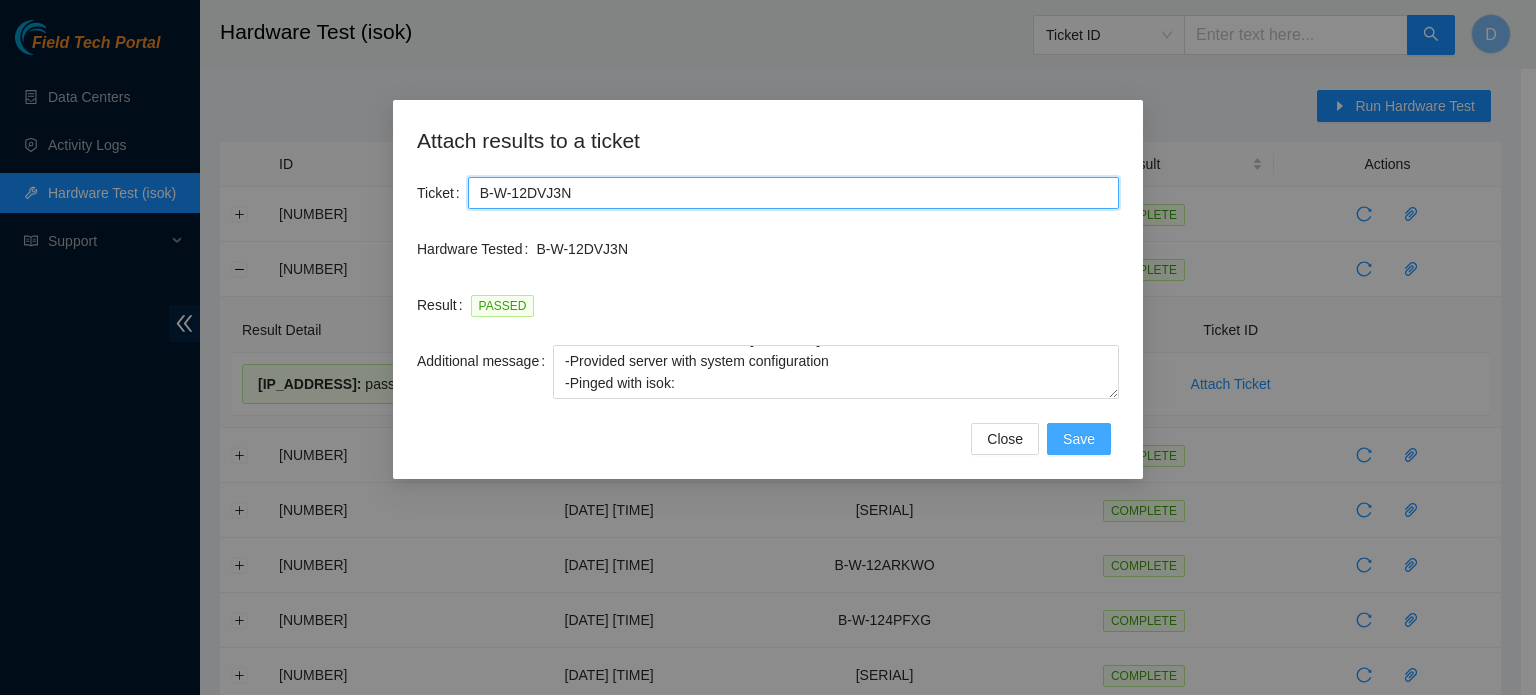 type on "B-W-12DVJ3N" 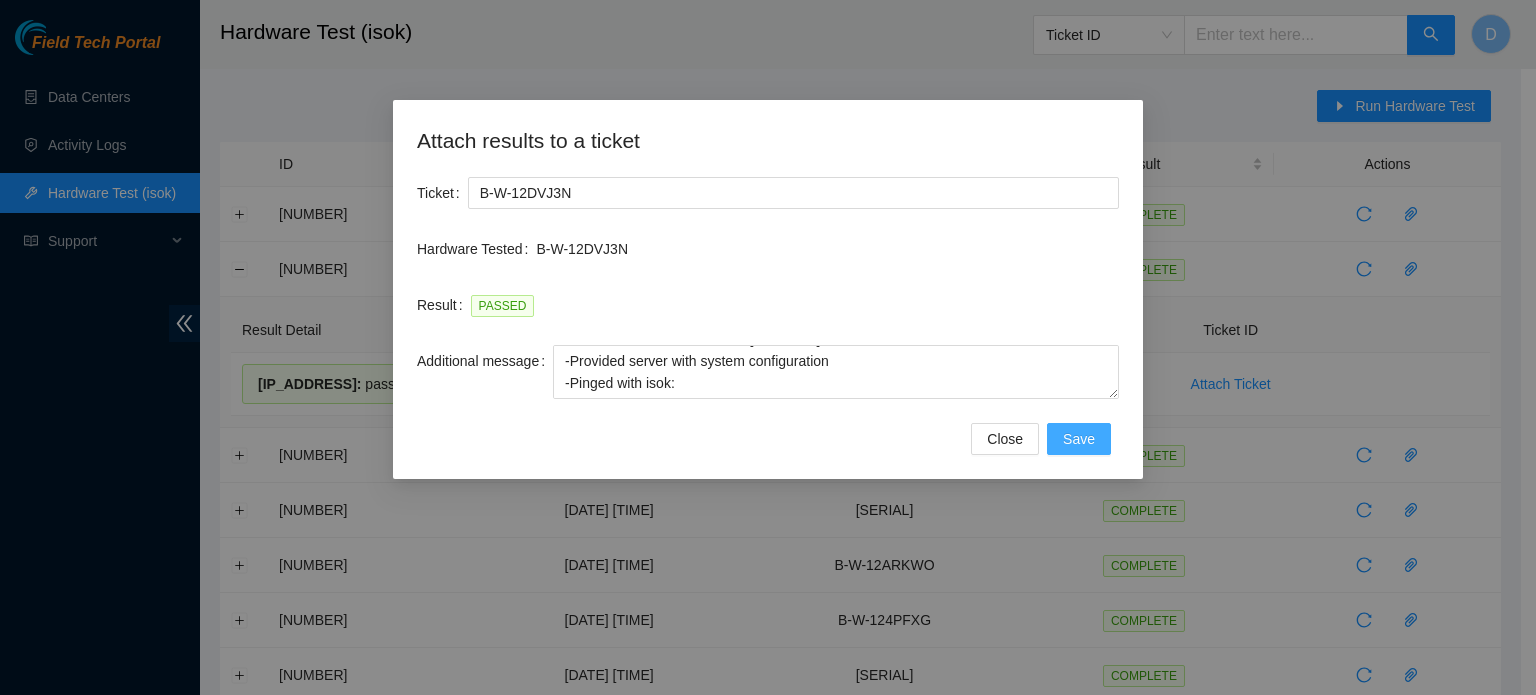 click on "Save" at bounding box center [1079, 439] 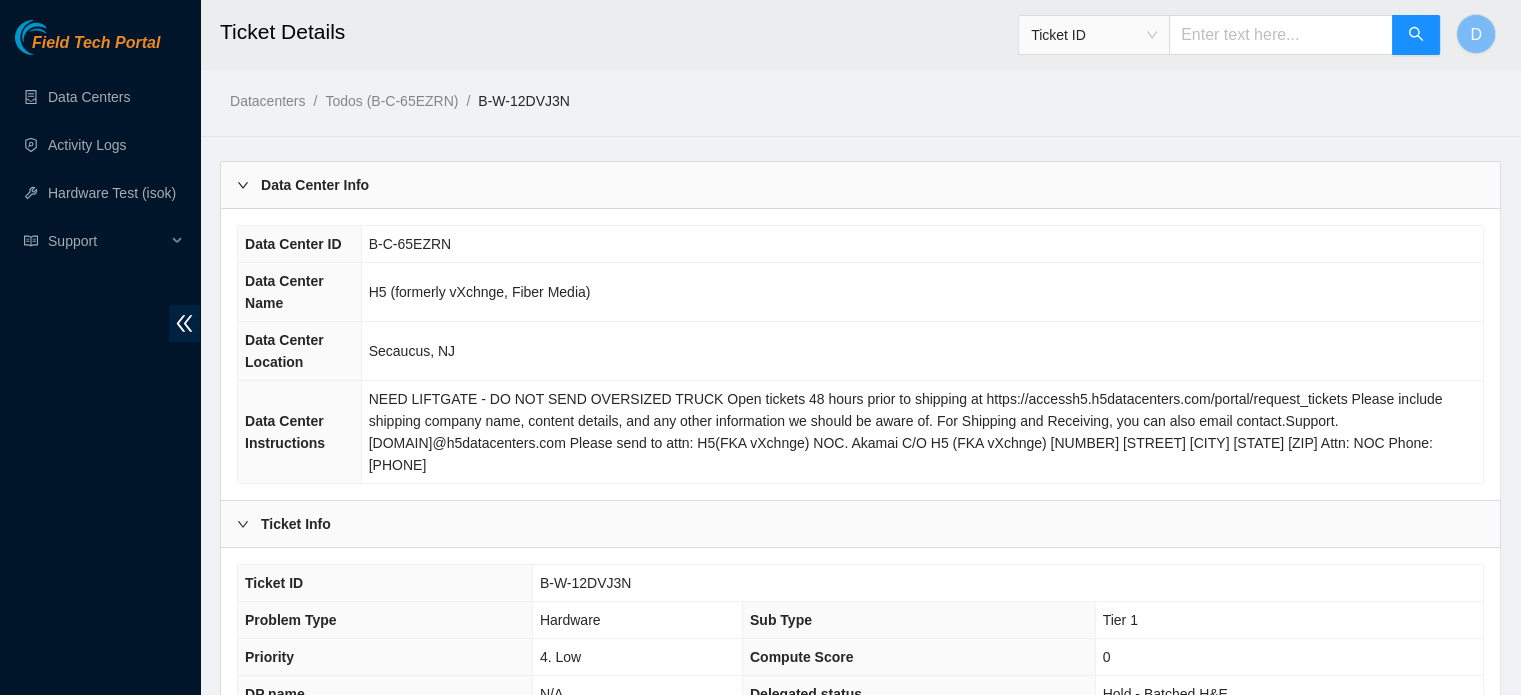 scroll, scrollTop: 633, scrollLeft: 0, axis: vertical 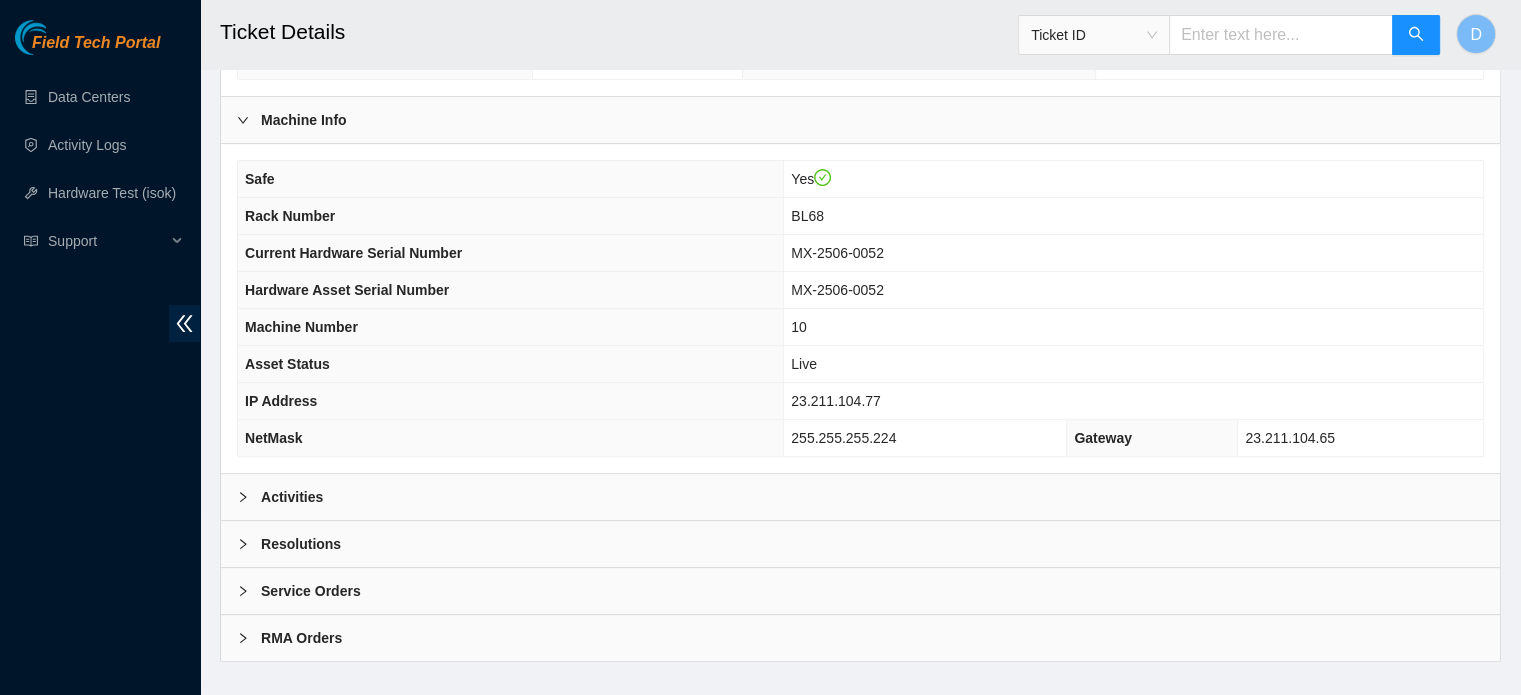 click on "Resolutions" at bounding box center (301, 544) 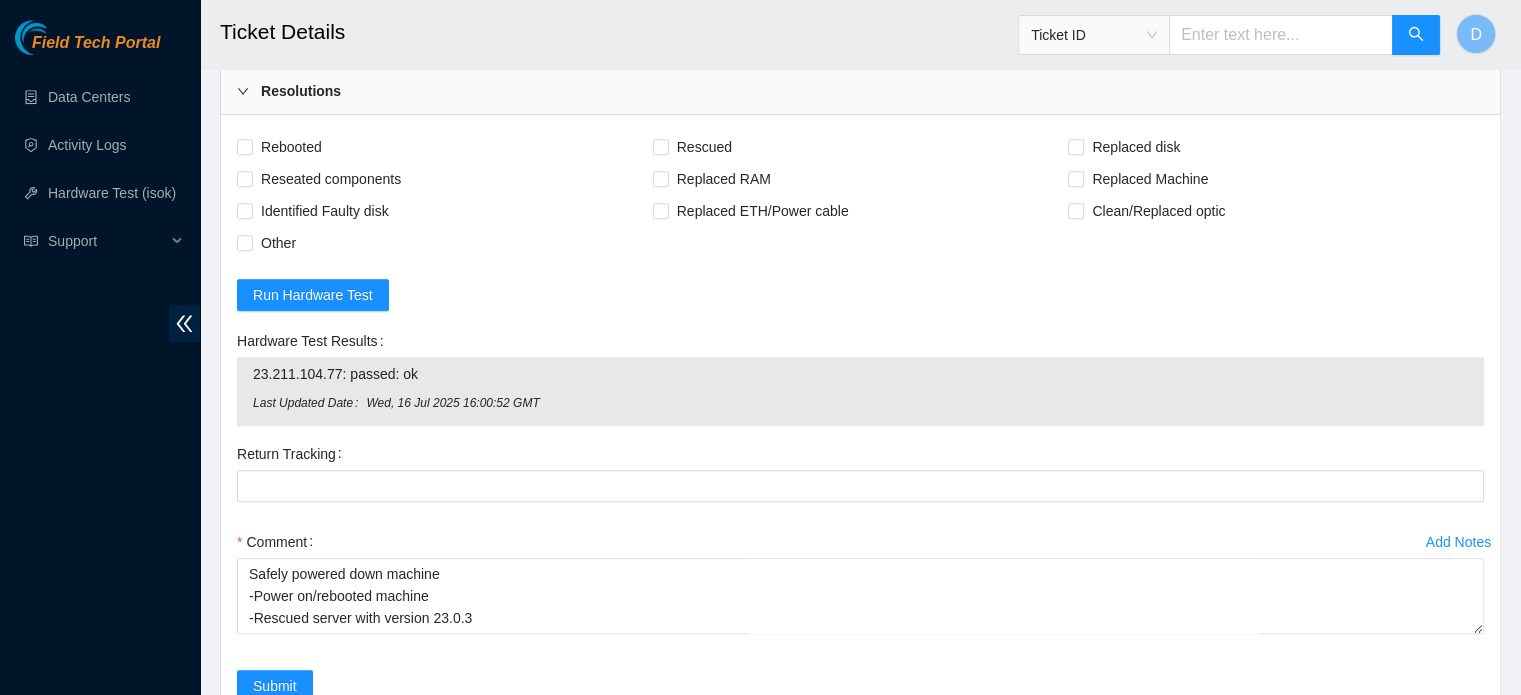 scroll, scrollTop: 1088, scrollLeft: 0, axis: vertical 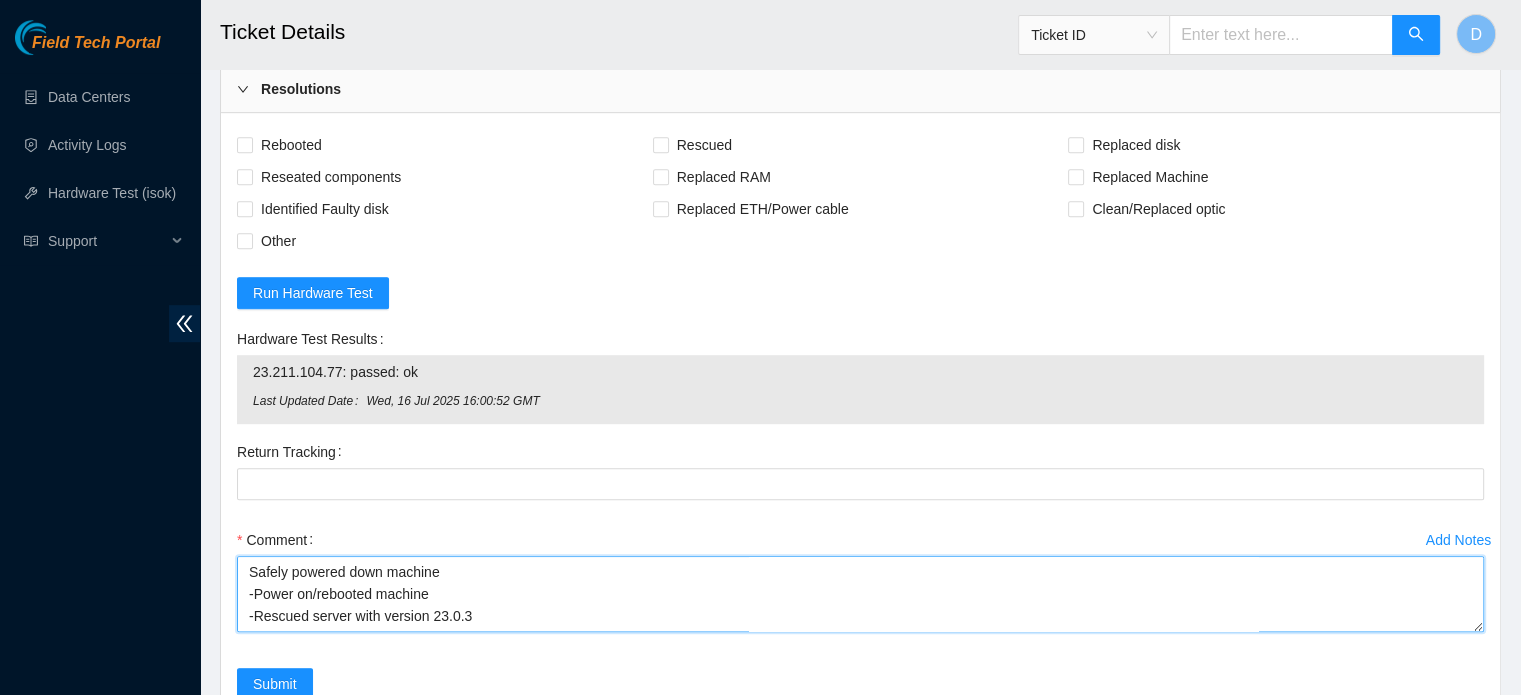 click on "Safely powered down machine
-Power on/rebooted machine
-Rescued server with version 23.0.3
-Provided server with system configuration
-Pinged with isok:" at bounding box center (860, 594) 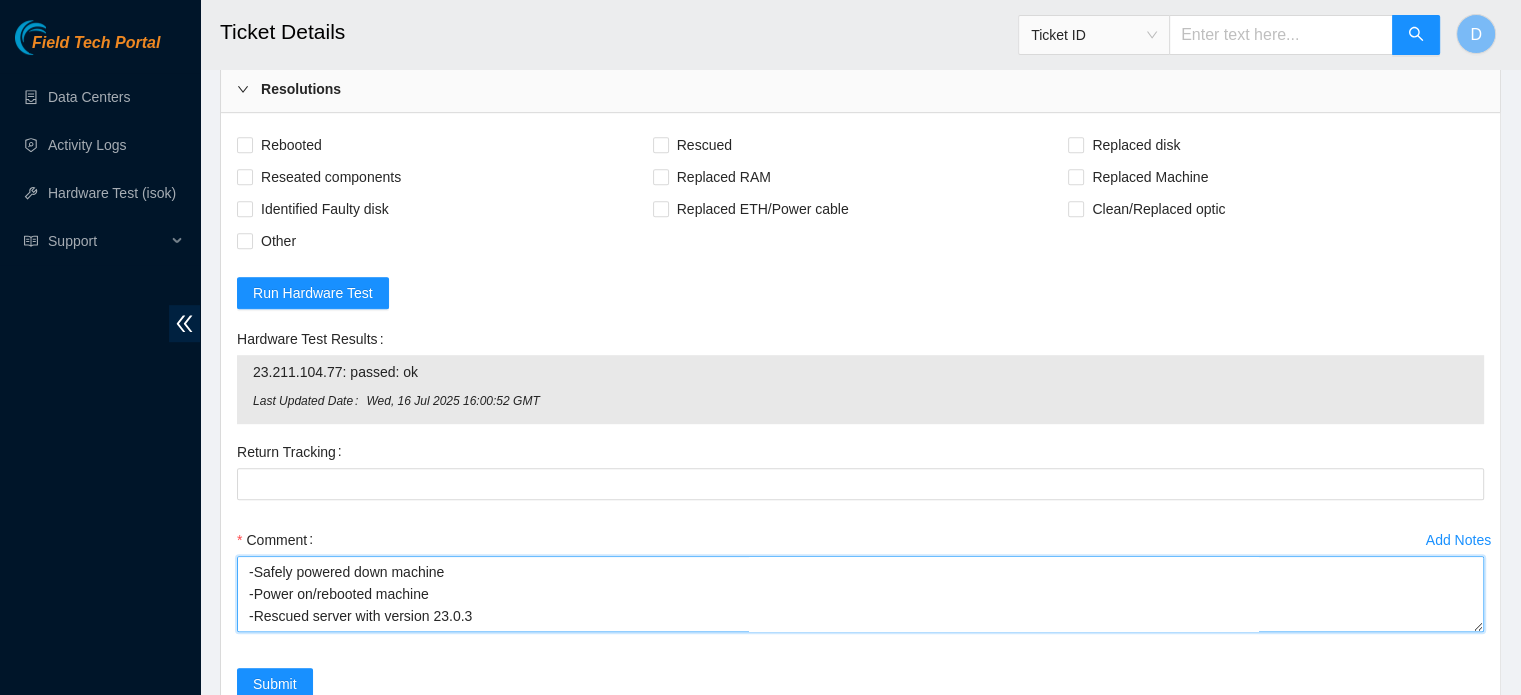 type on "-Safely powered down machine
-Power on/rebooted machine
-Rescued server with version 23.0.3
-Provided server with system configuration
-Pinged with isok:" 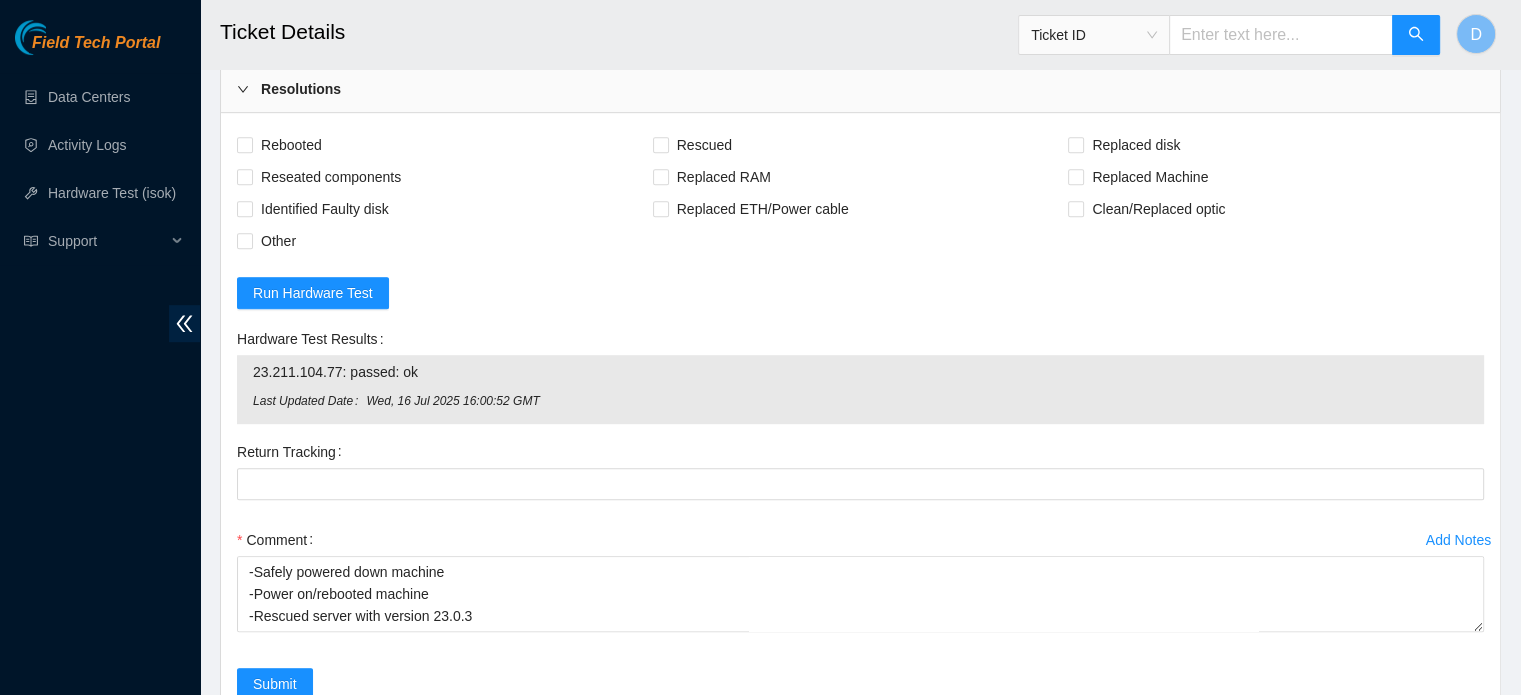 click on "Field Tech Portal Data Centers Activity Logs Hardware Test (isok) Support" at bounding box center [100, 357] 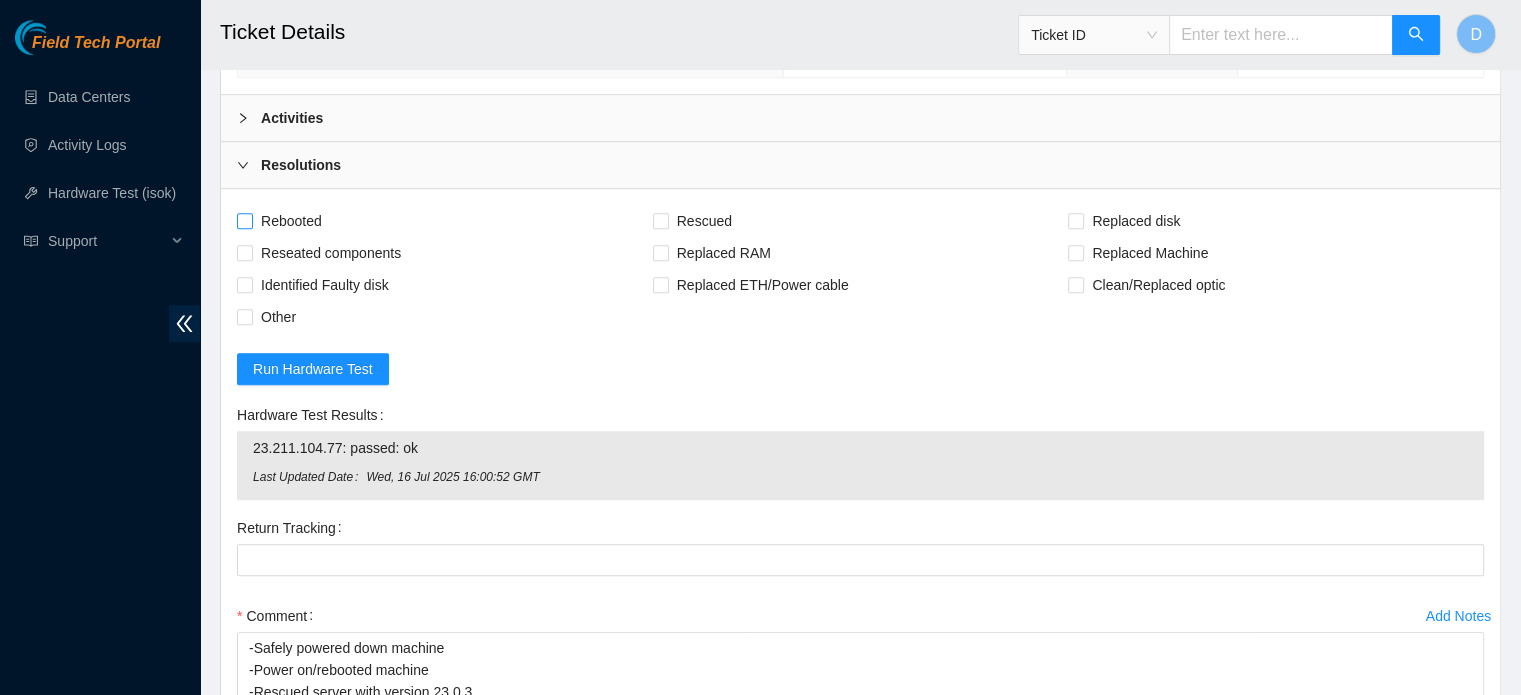 click on "Rebooted" at bounding box center (291, 221) 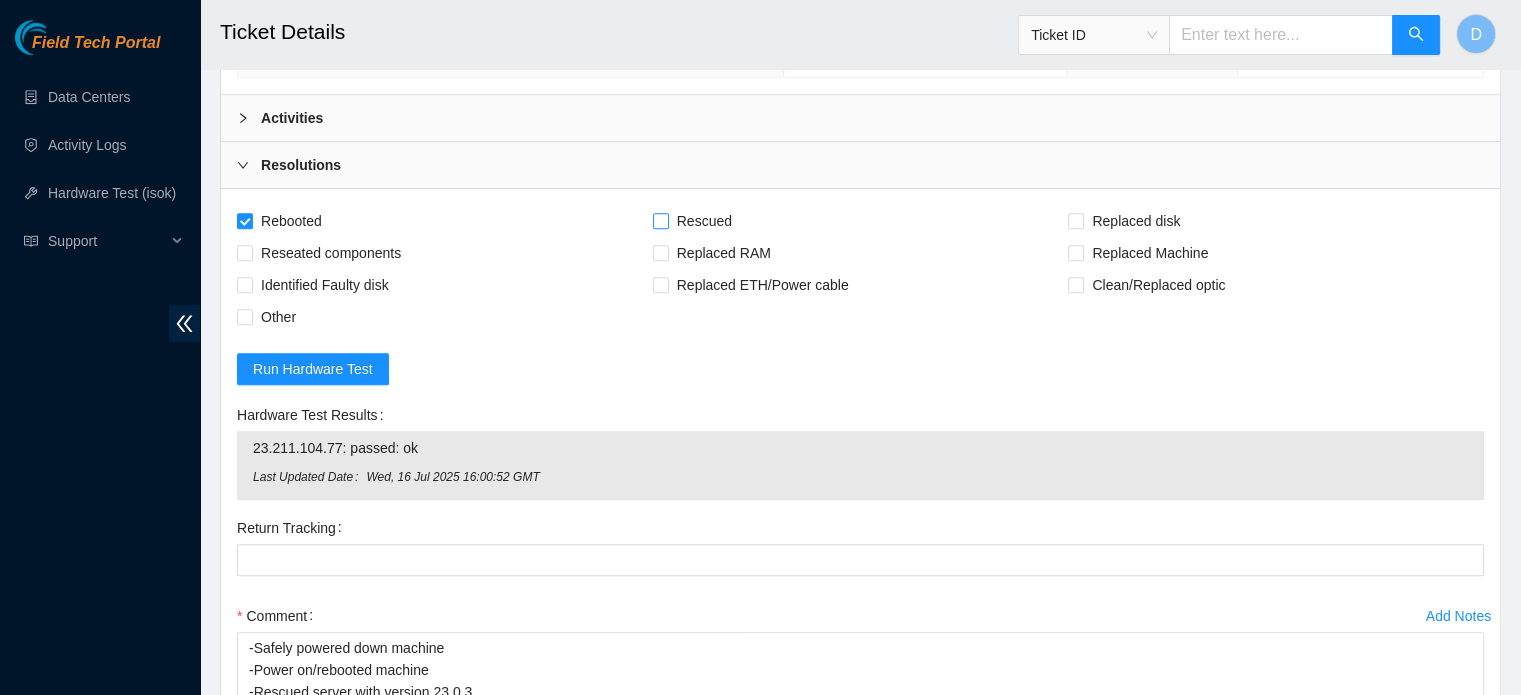 click on "Rescued" at bounding box center (704, 221) 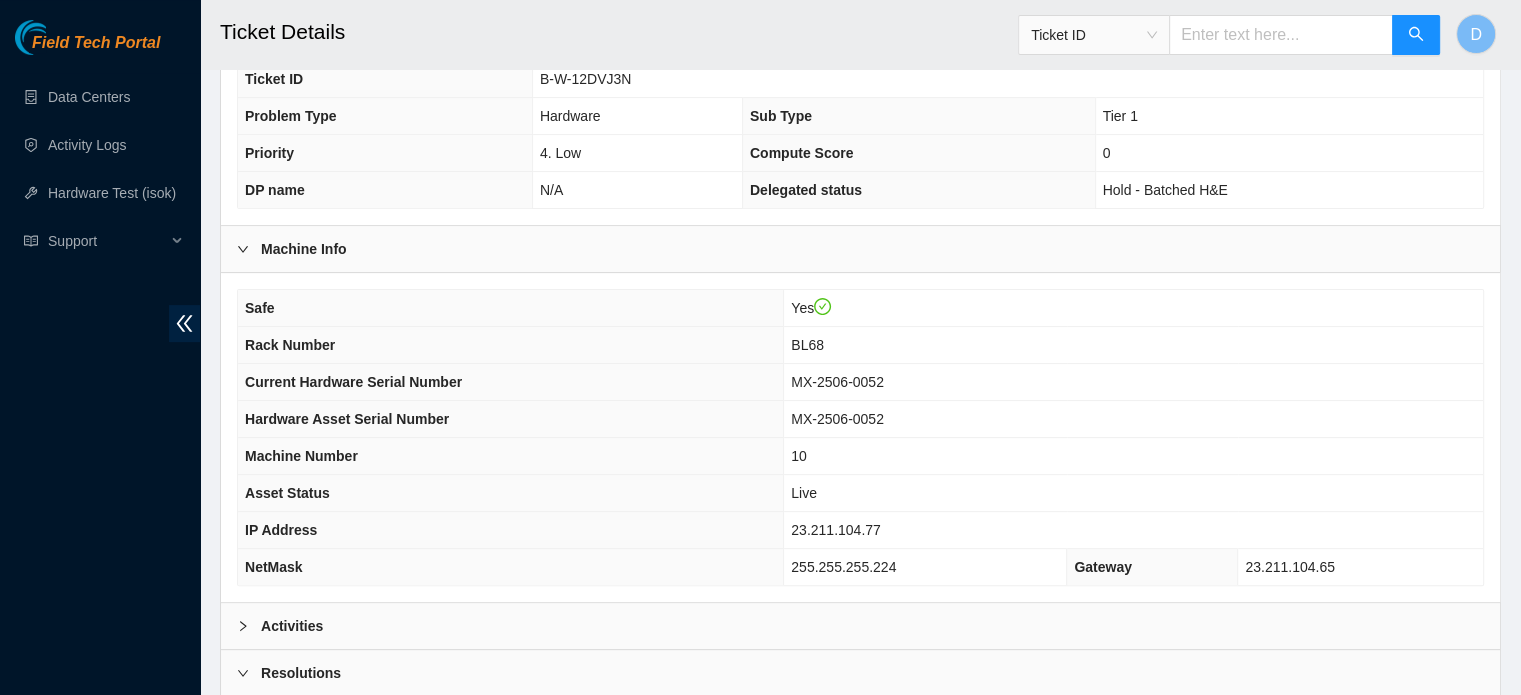 scroll, scrollTop: 1260, scrollLeft: 0, axis: vertical 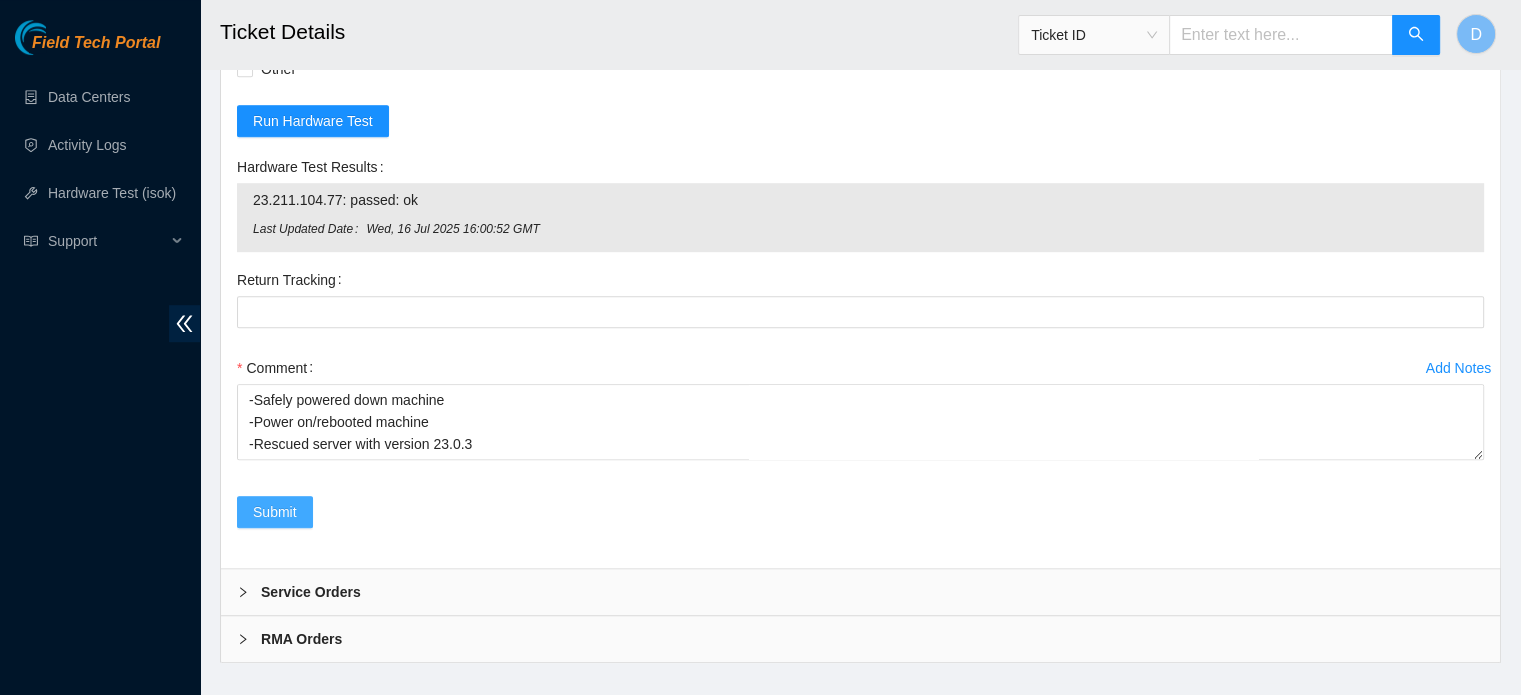 click on "Submit" at bounding box center (275, 512) 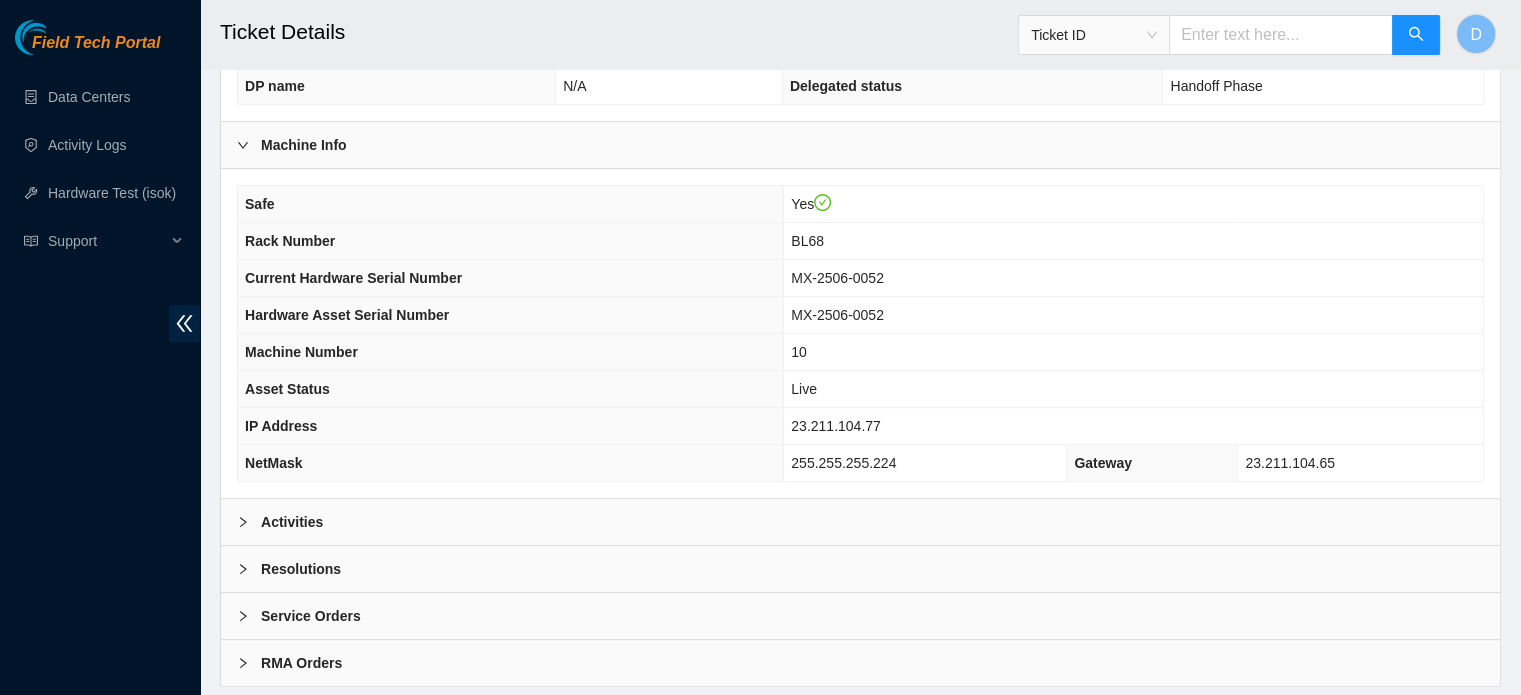 scroll, scrollTop: 633, scrollLeft: 0, axis: vertical 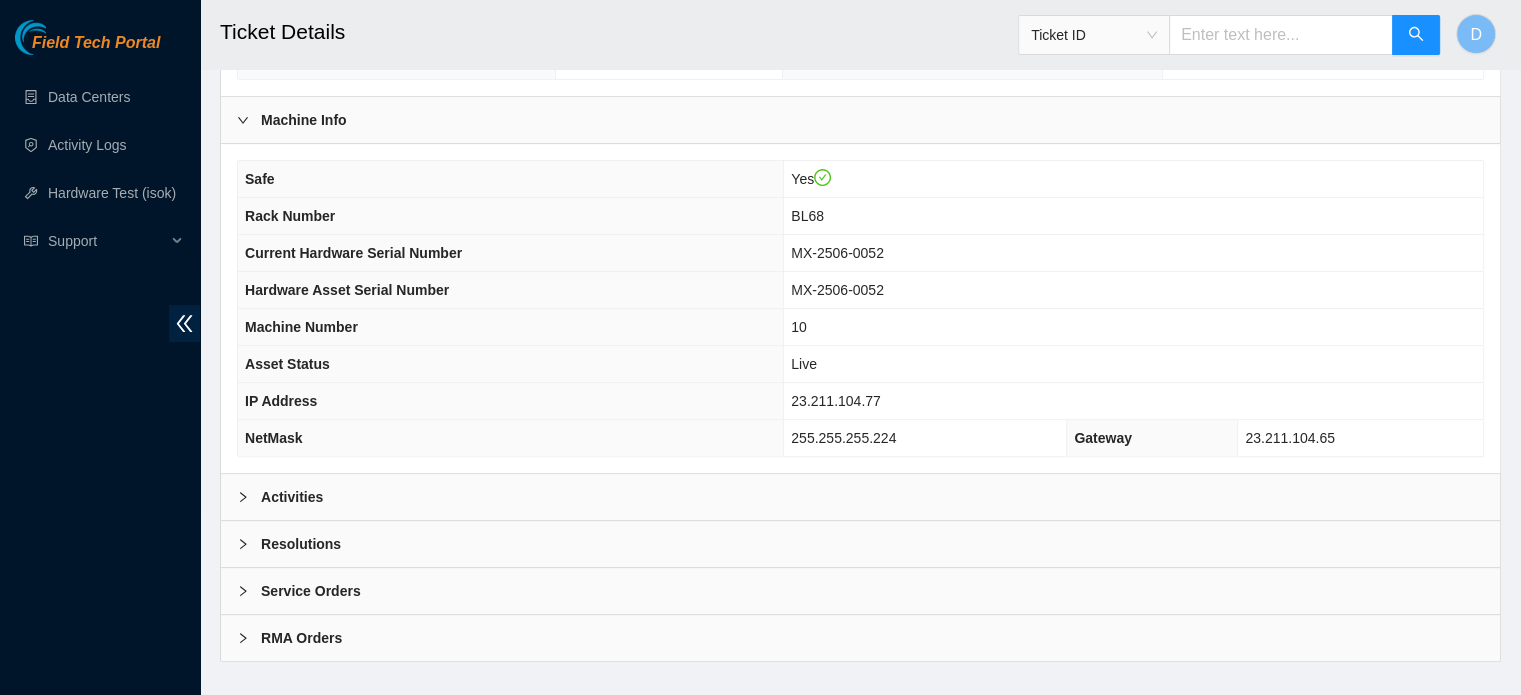 click on "Activities" at bounding box center [292, 497] 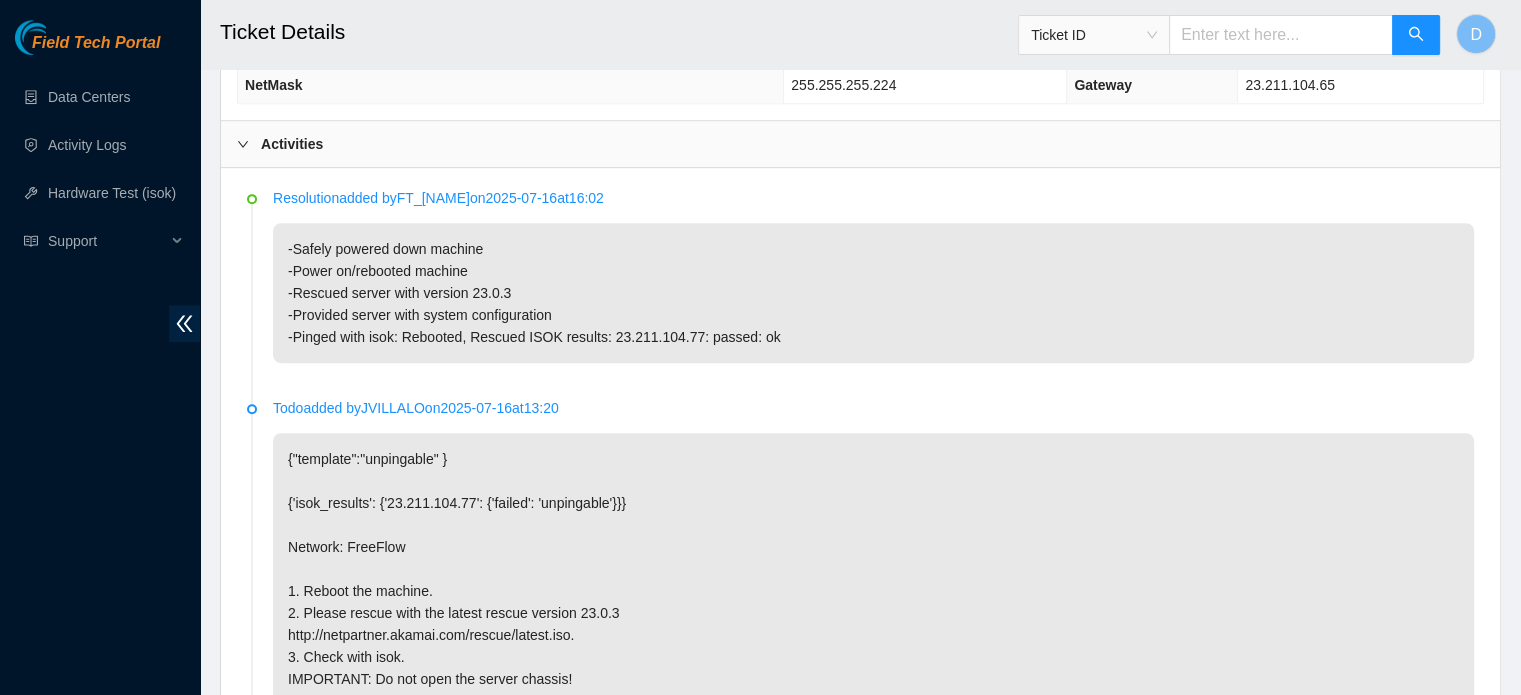 scroll, scrollTop: 988, scrollLeft: 0, axis: vertical 